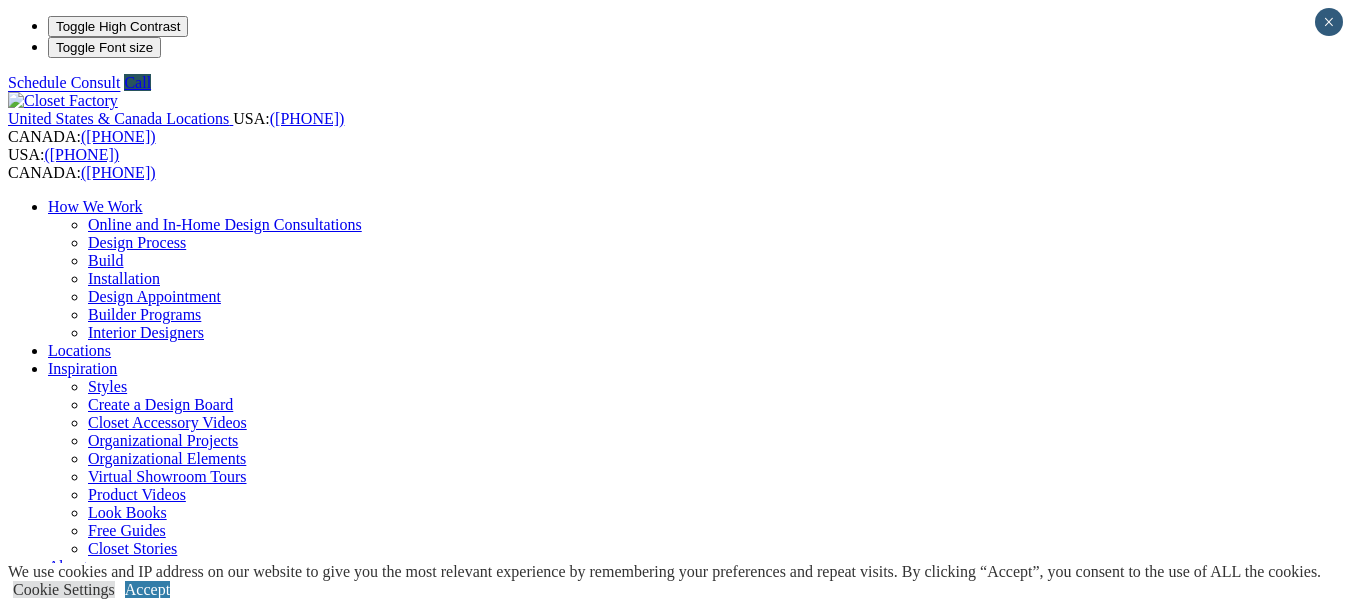 scroll, scrollTop: 0, scrollLeft: 0, axis: both 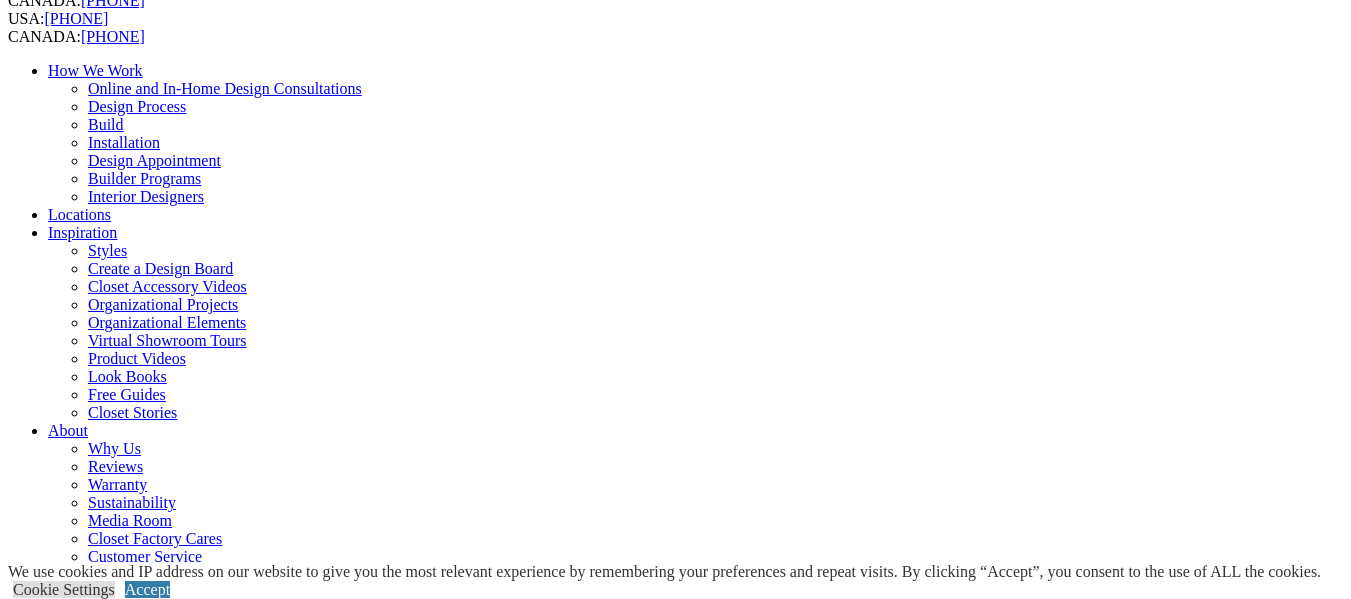 drag, startPoint x: 430, startPoint y: 342, endPoint x: 489, endPoint y: 507, distance: 175.23128 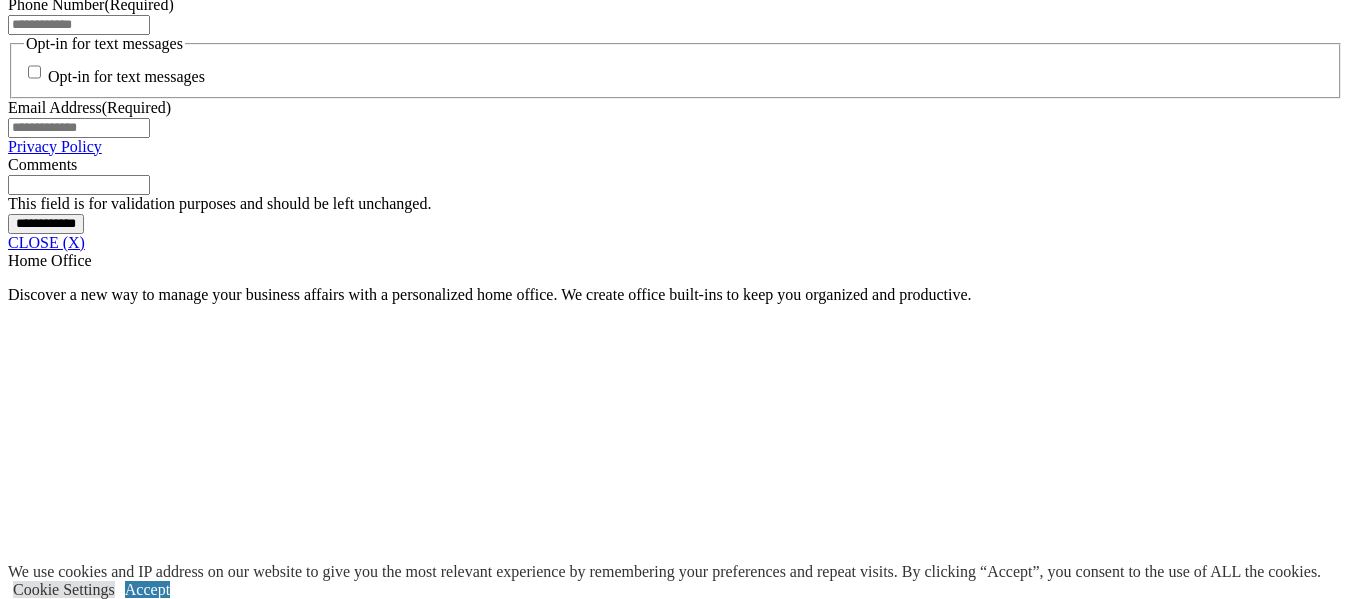 scroll, scrollTop: 1610, scrollLeft: 0, axis: vertical 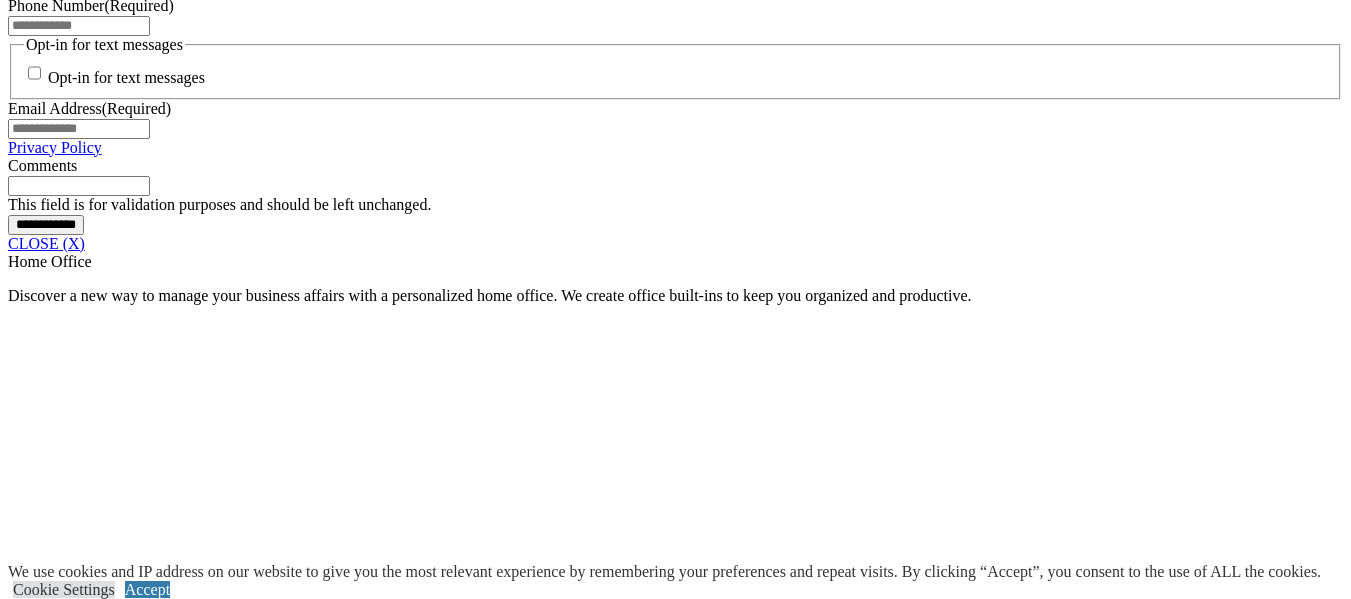 click at bounding box center (145, 1945) 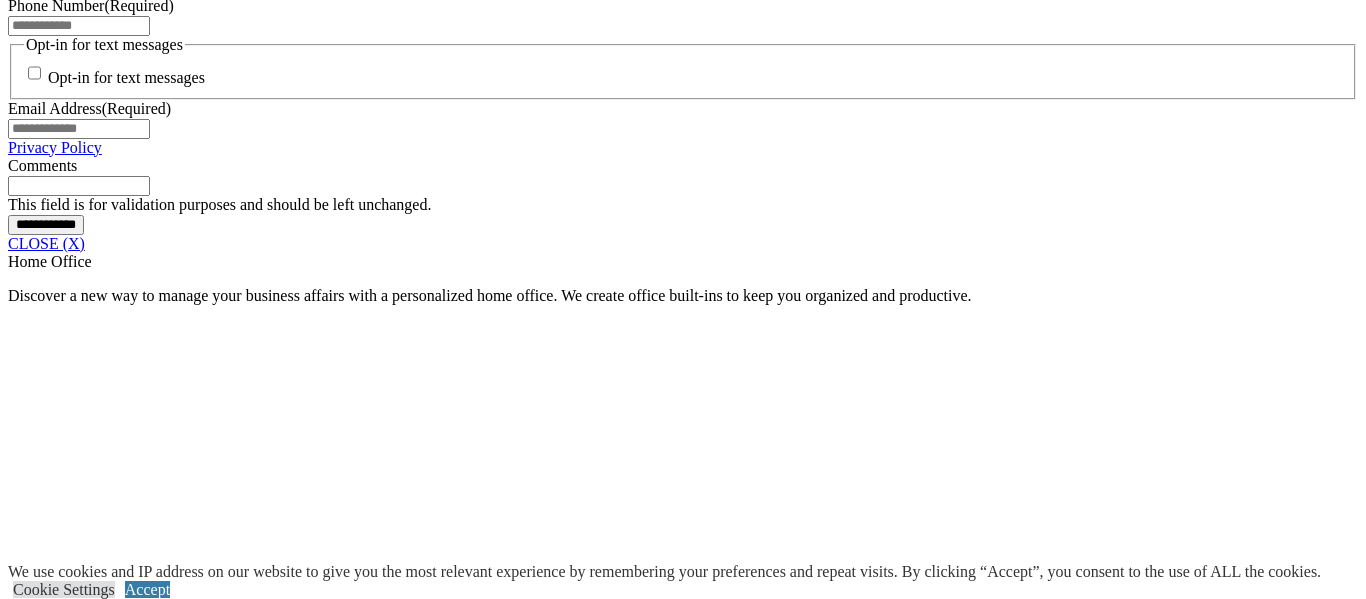 click at bounding box center [8, 37088] 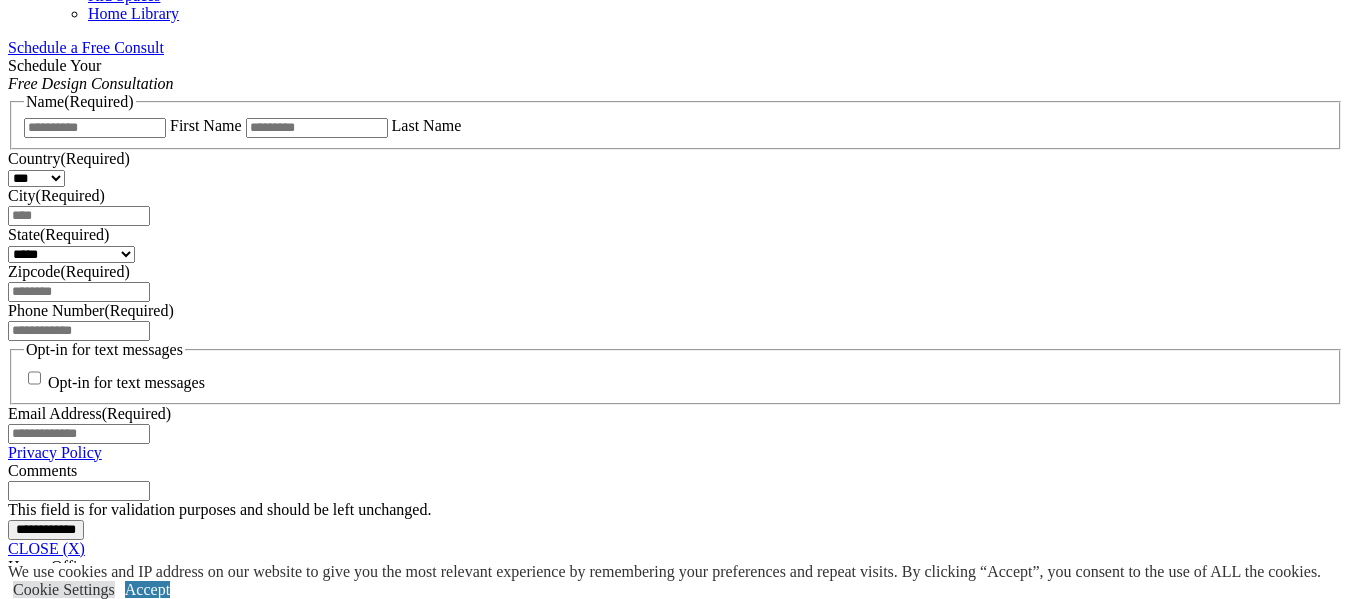 scroll, scrollTop: 1311, scrollLeft: 0, axis: vertical 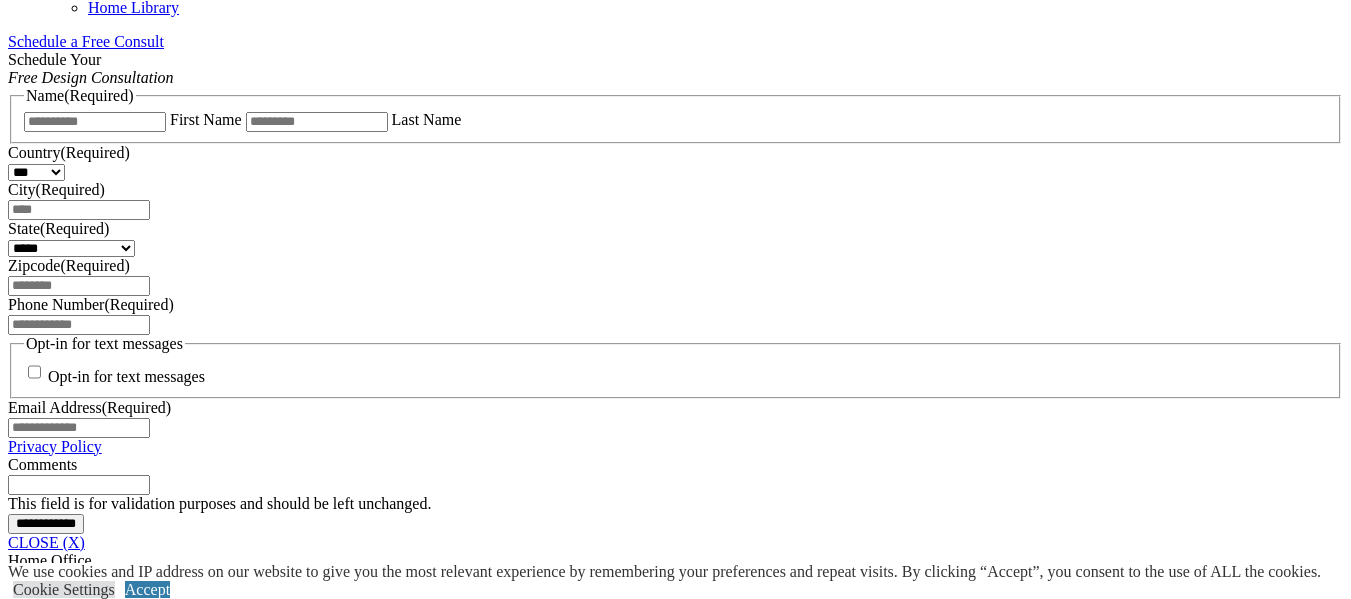 click on "Credenza" at bounding box center (695, 1961) 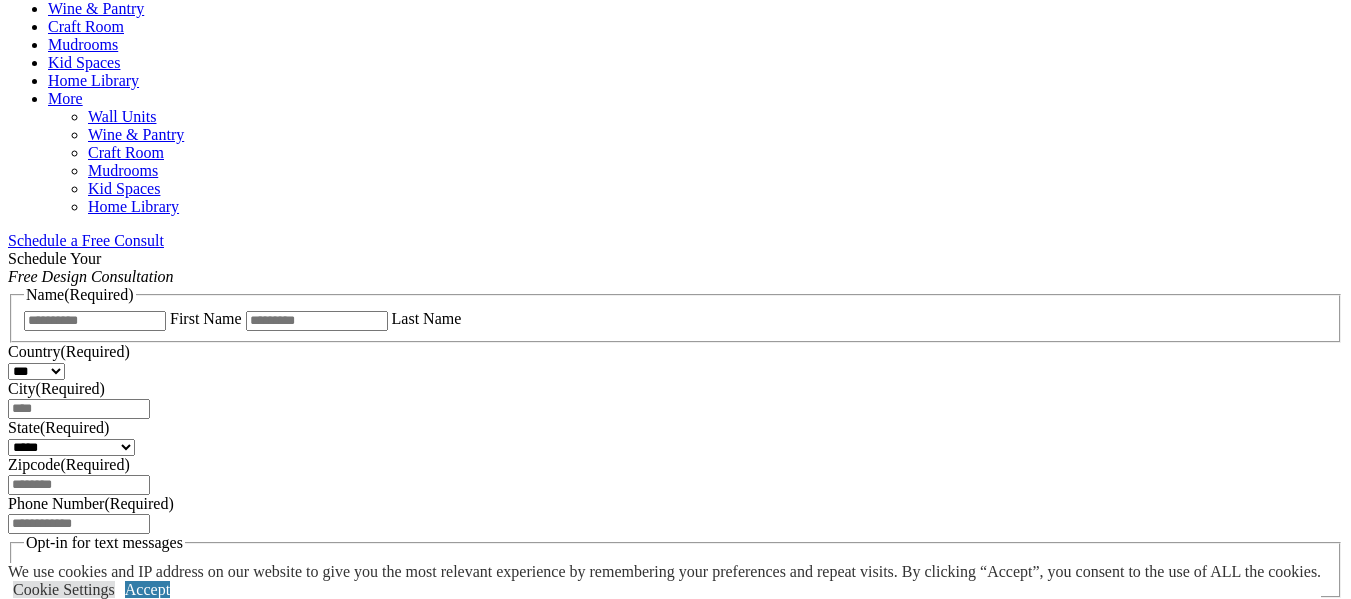scroll, scrollTop: 1111, scrollLeft: 0, axis: vertical 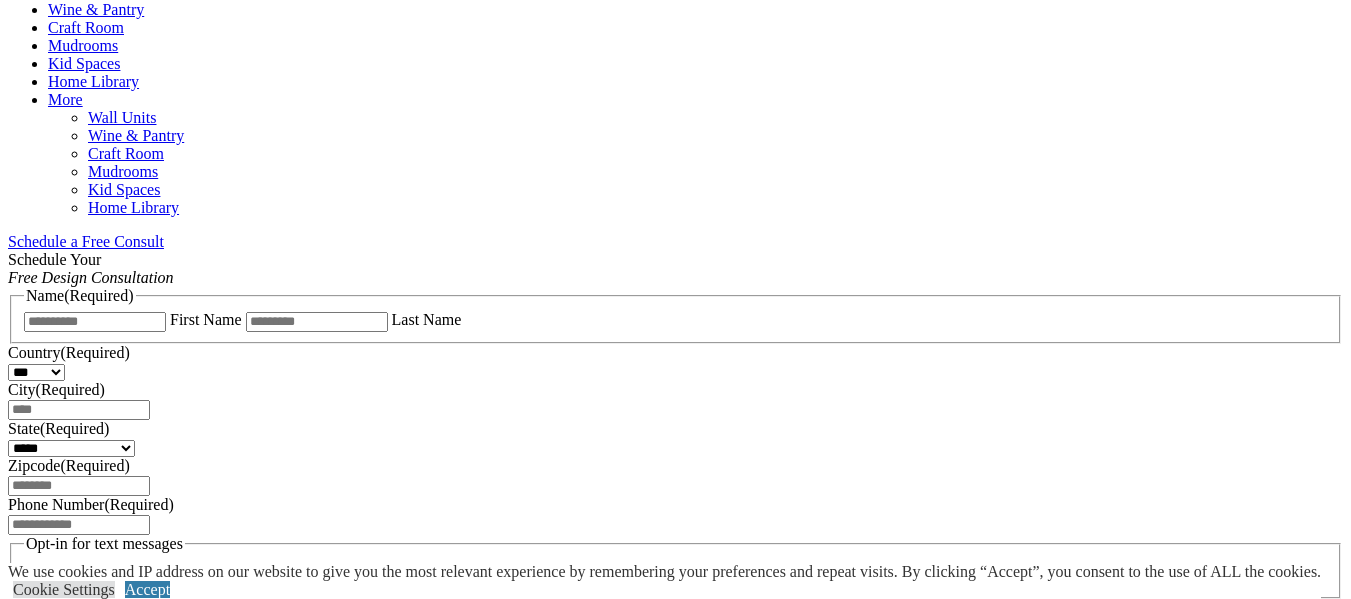 click on "Laundry Room" at bounding box center [96, -27] 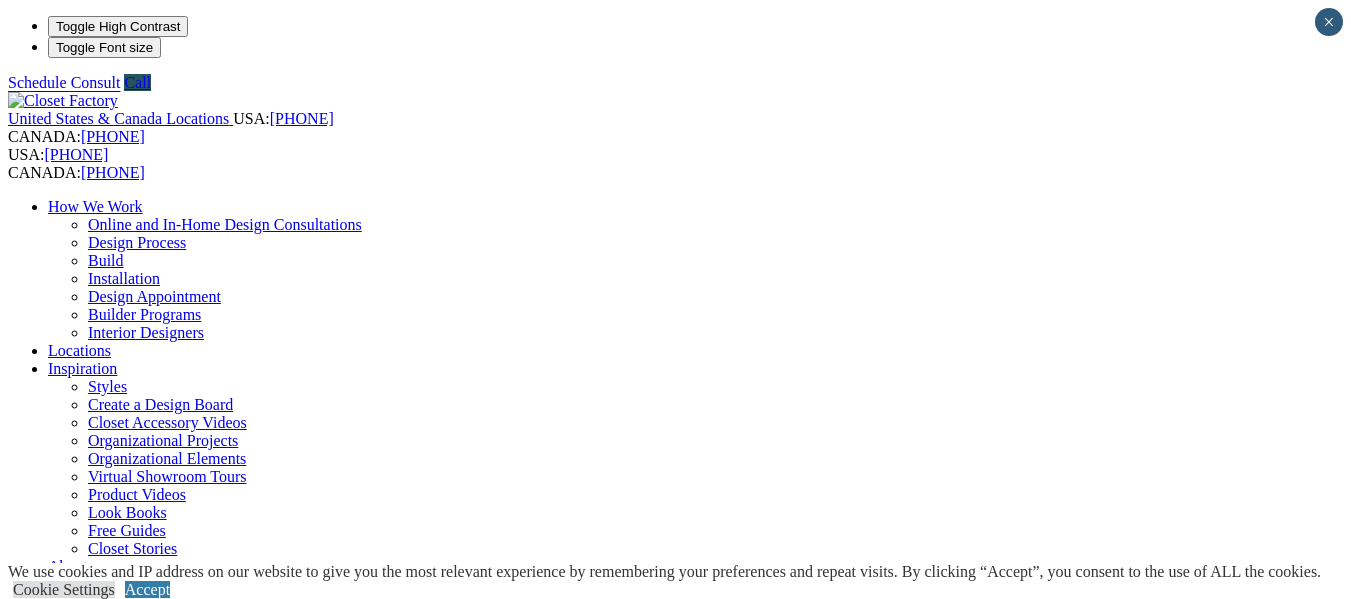 scroll, scrollTop: 0, scrollLeft: 0, axis: both 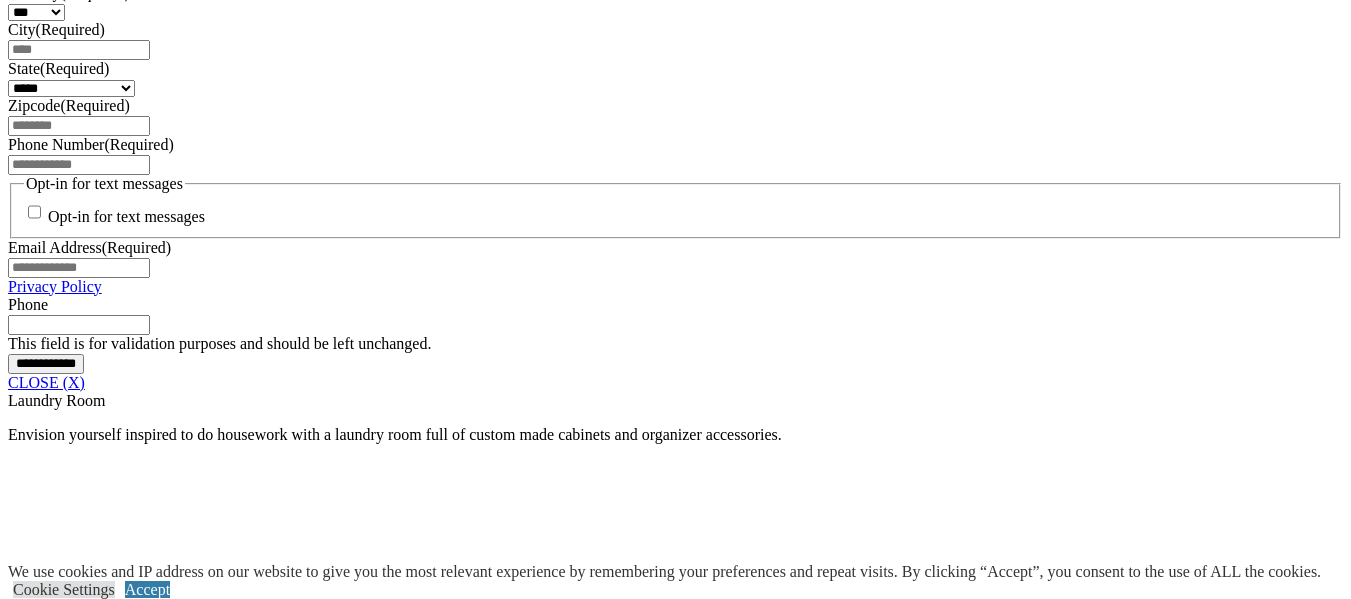 click at bounding box center (393, 1824) 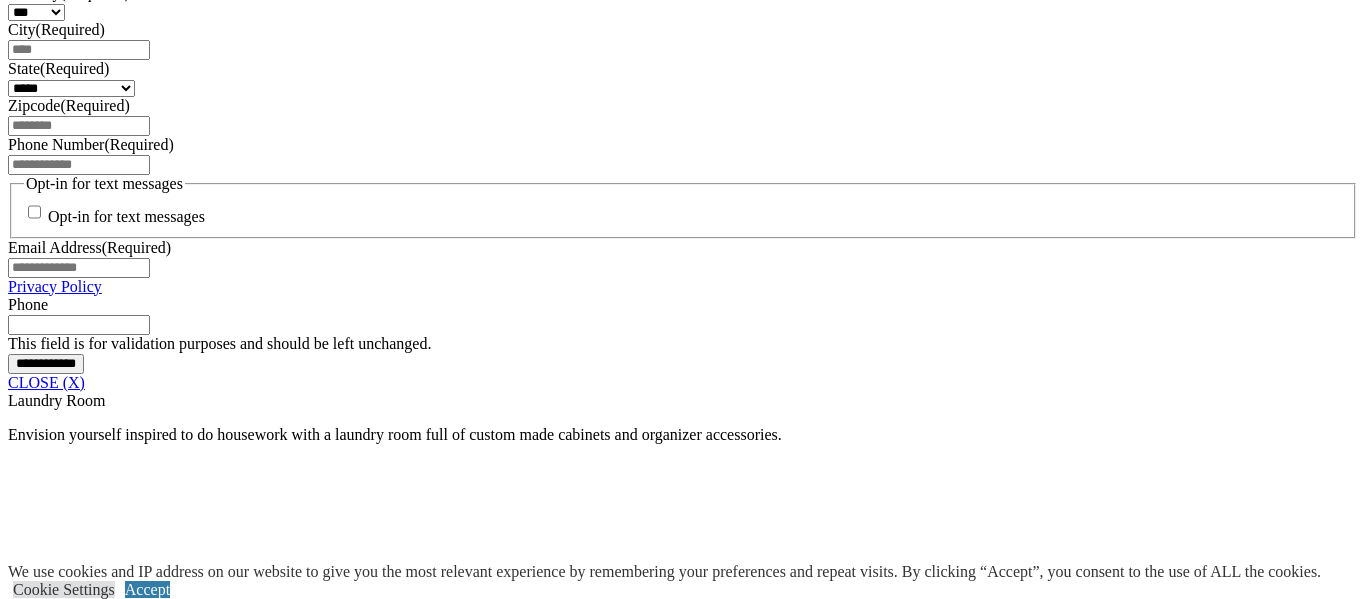 click at bounding box center [8, 37126] 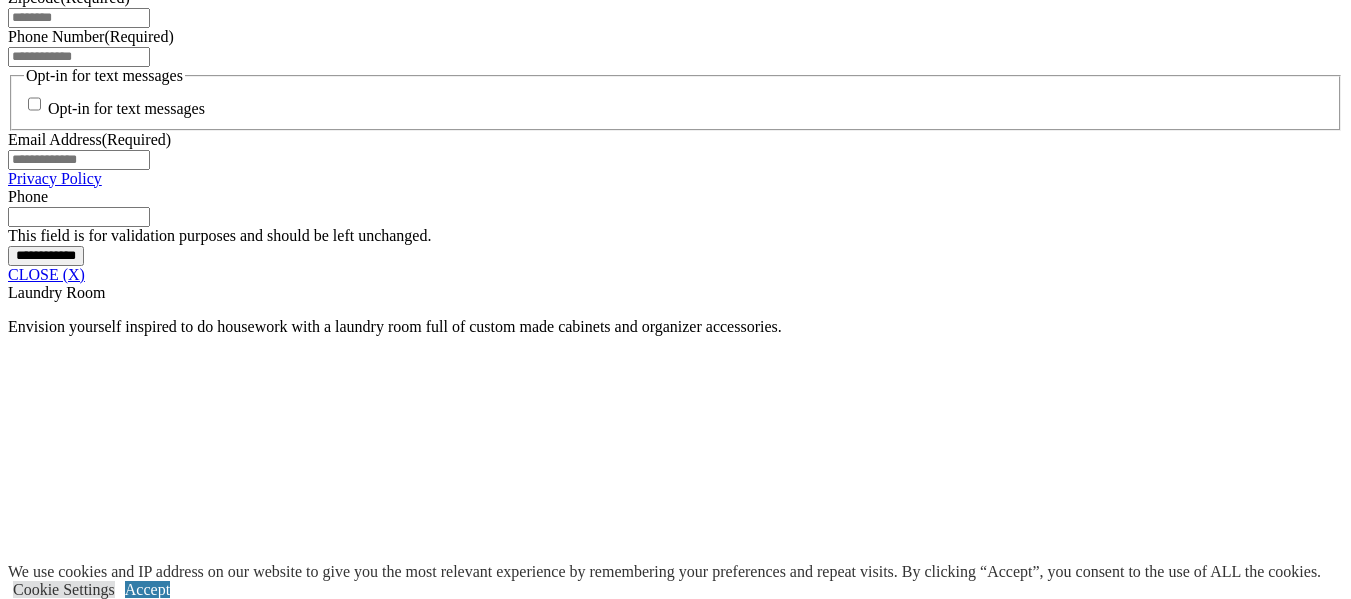 click on "Murphy Beds" at bounding box center (132, -423) 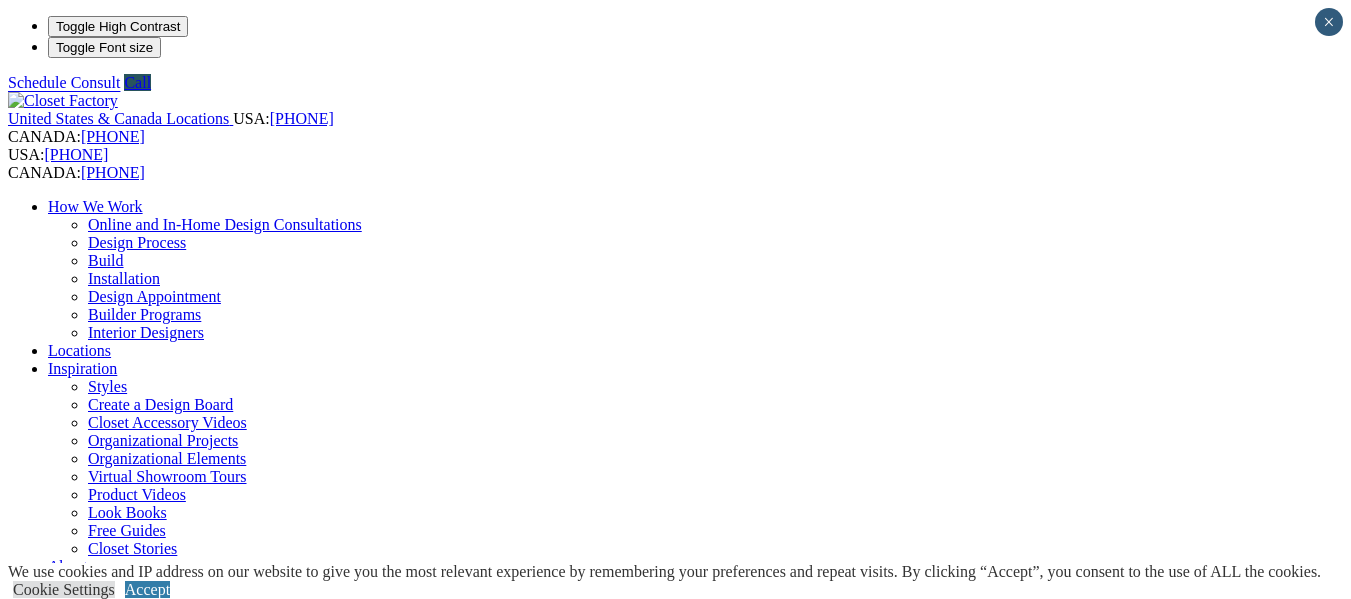 scroll, scrollTop: 0, scrollLeft: 0, axis: both 